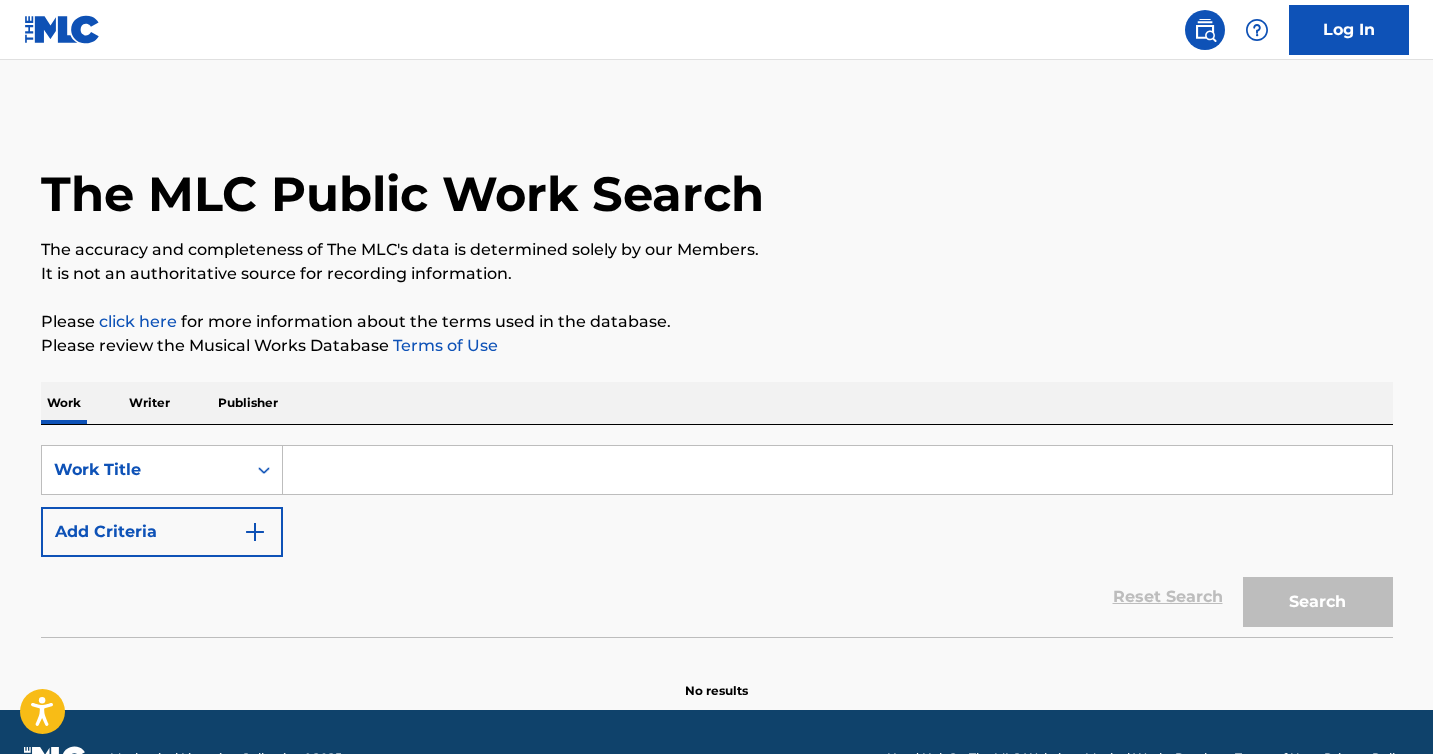 scroll, scrollTop: 0, scrollLeft: 0, axis: both 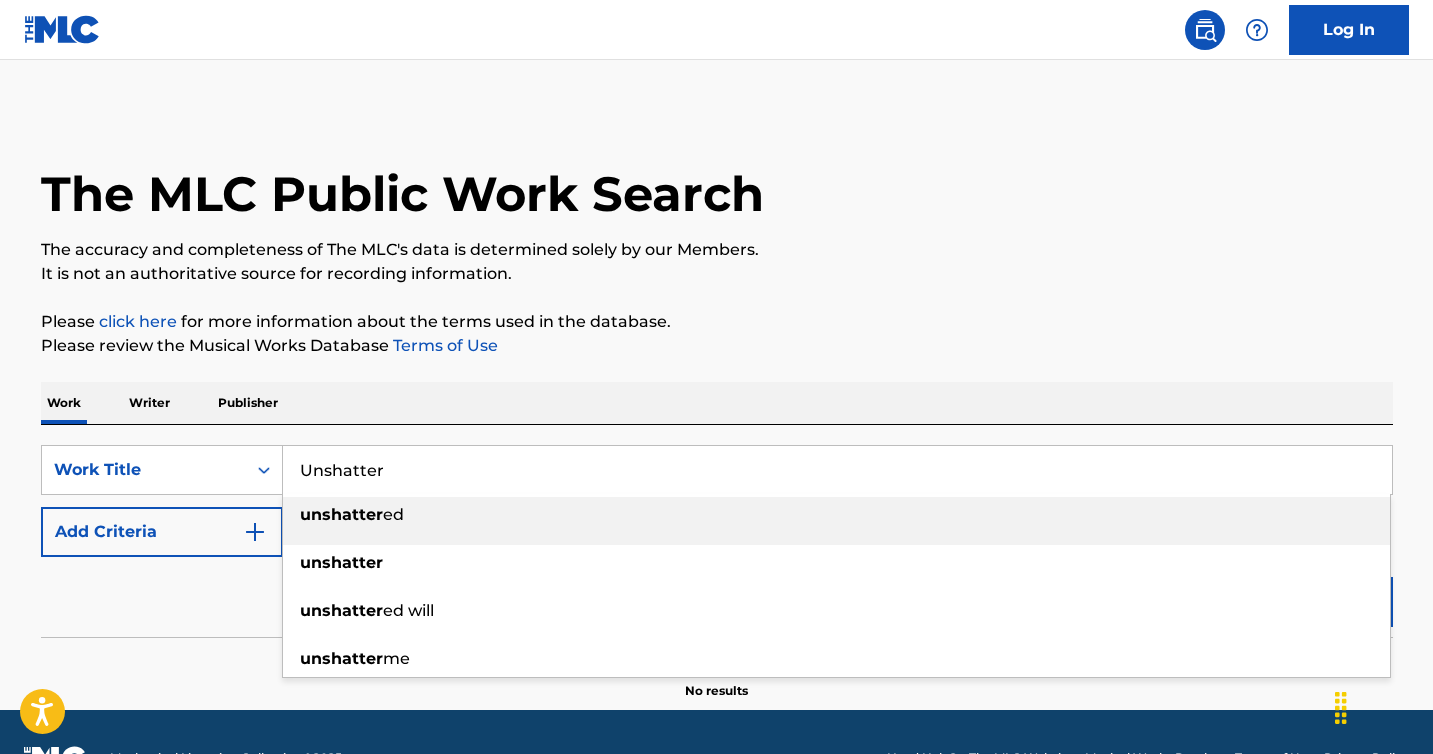 type on "Unshatter" 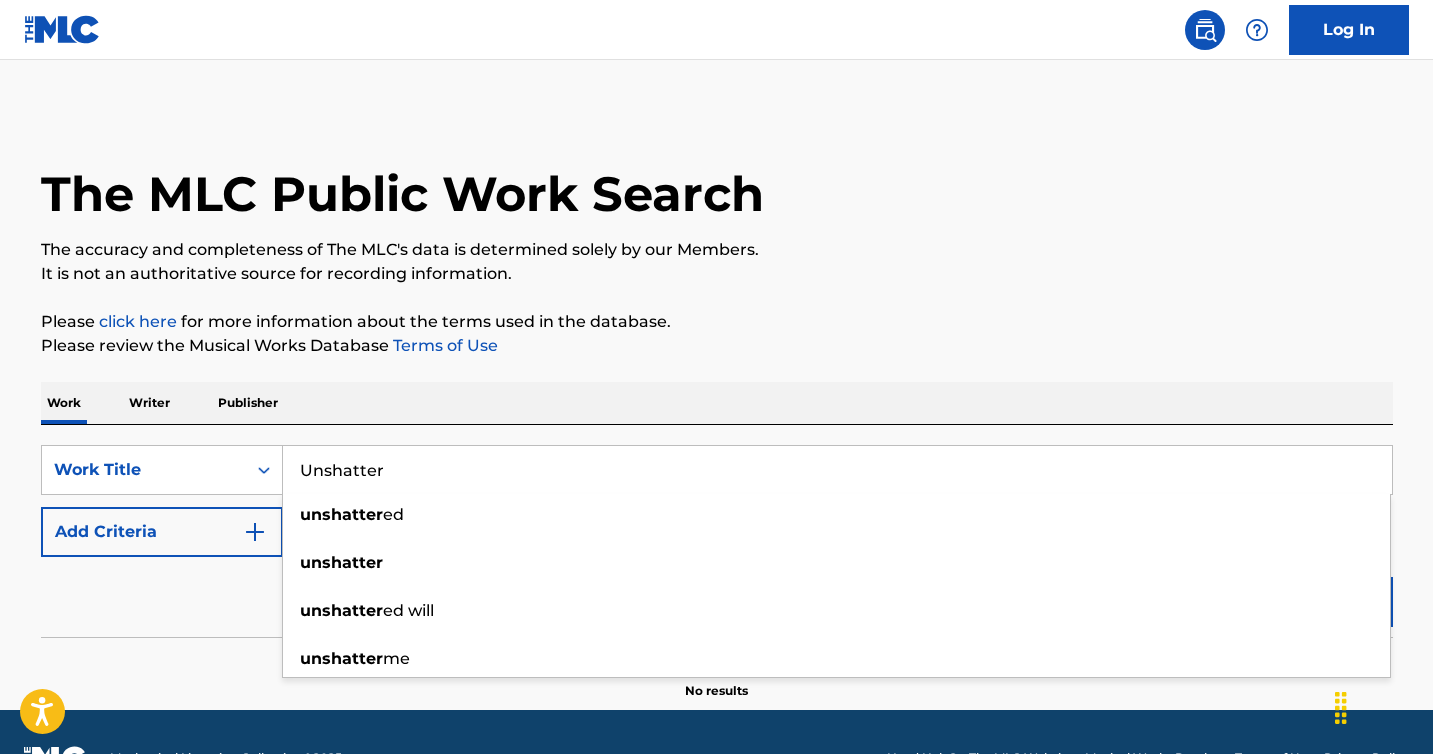 click on "Add Criteria" at bounding box center [162, 532] 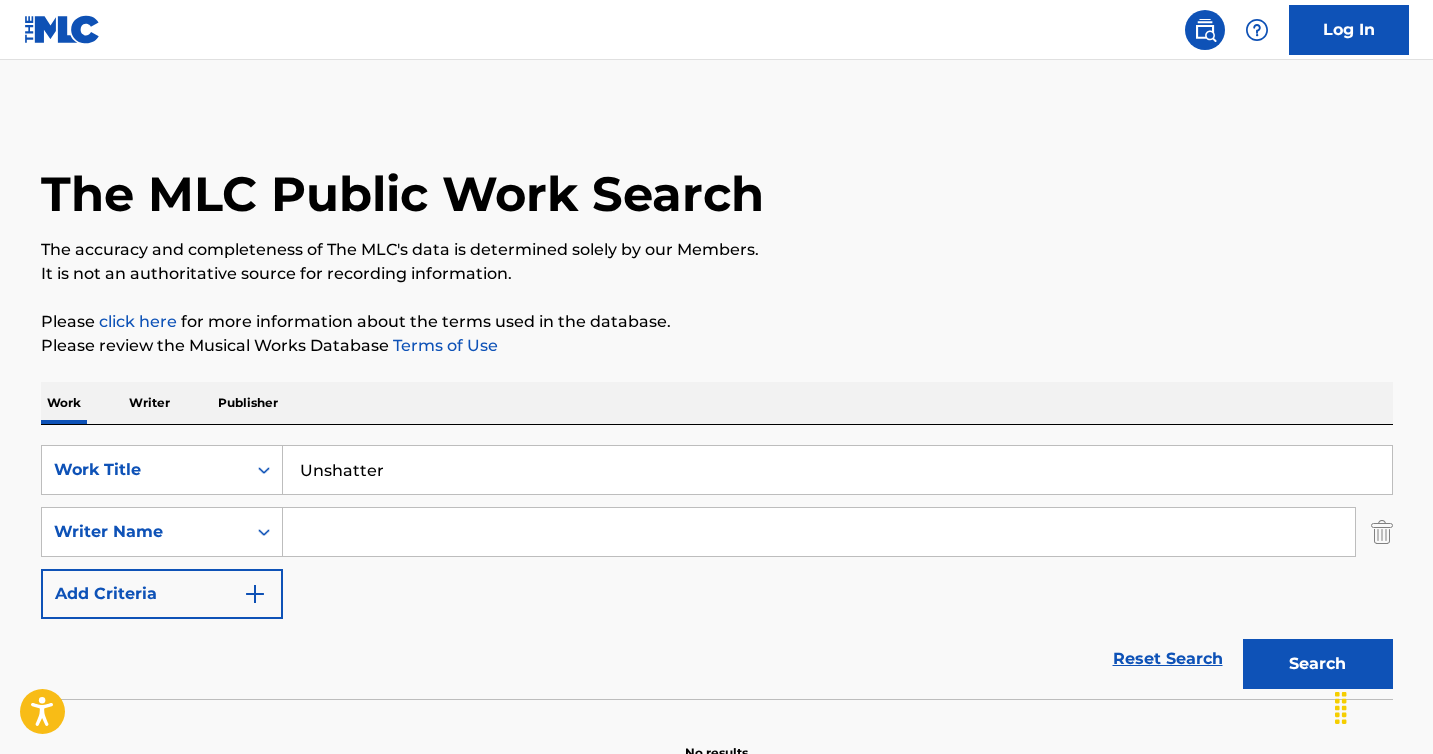 click at bounding box center [819, 532] 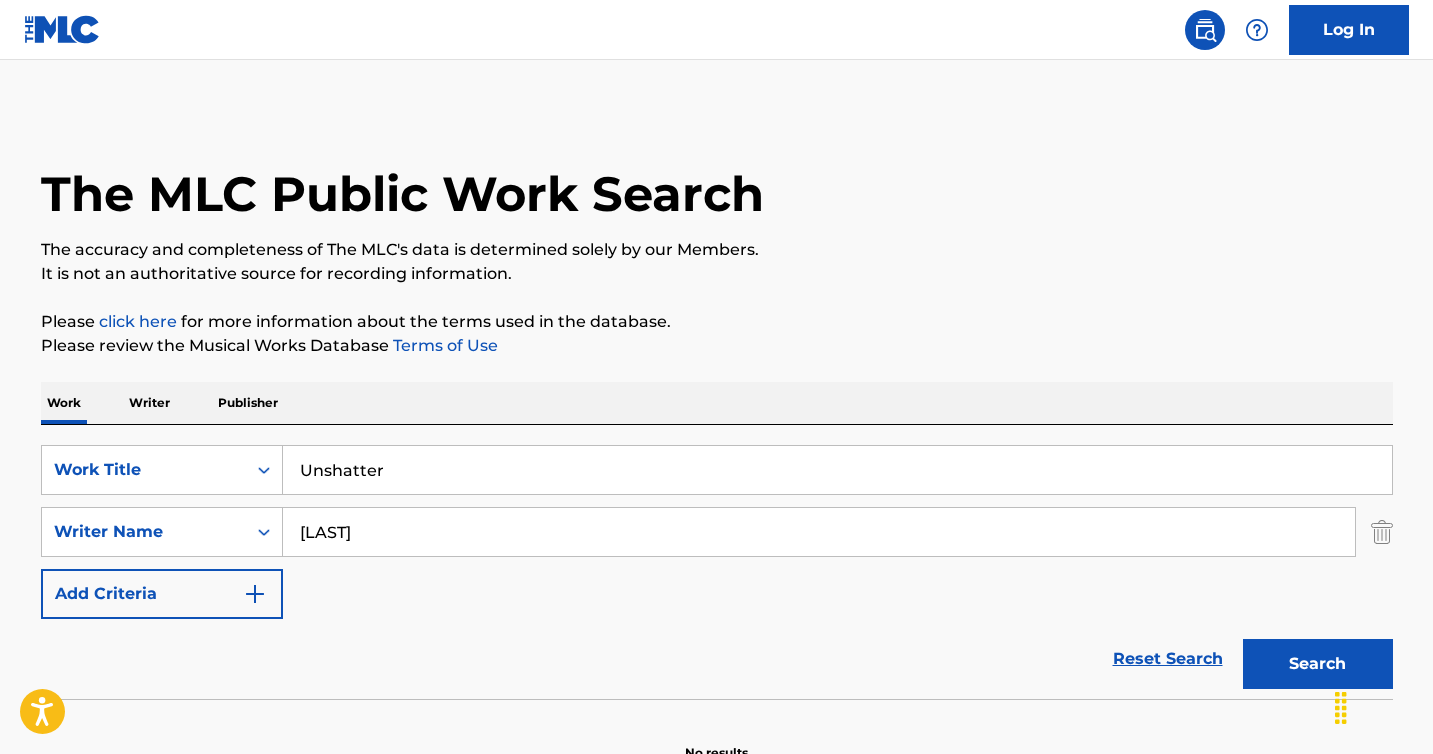 click on "Search" at bounding box center (1318, 664) 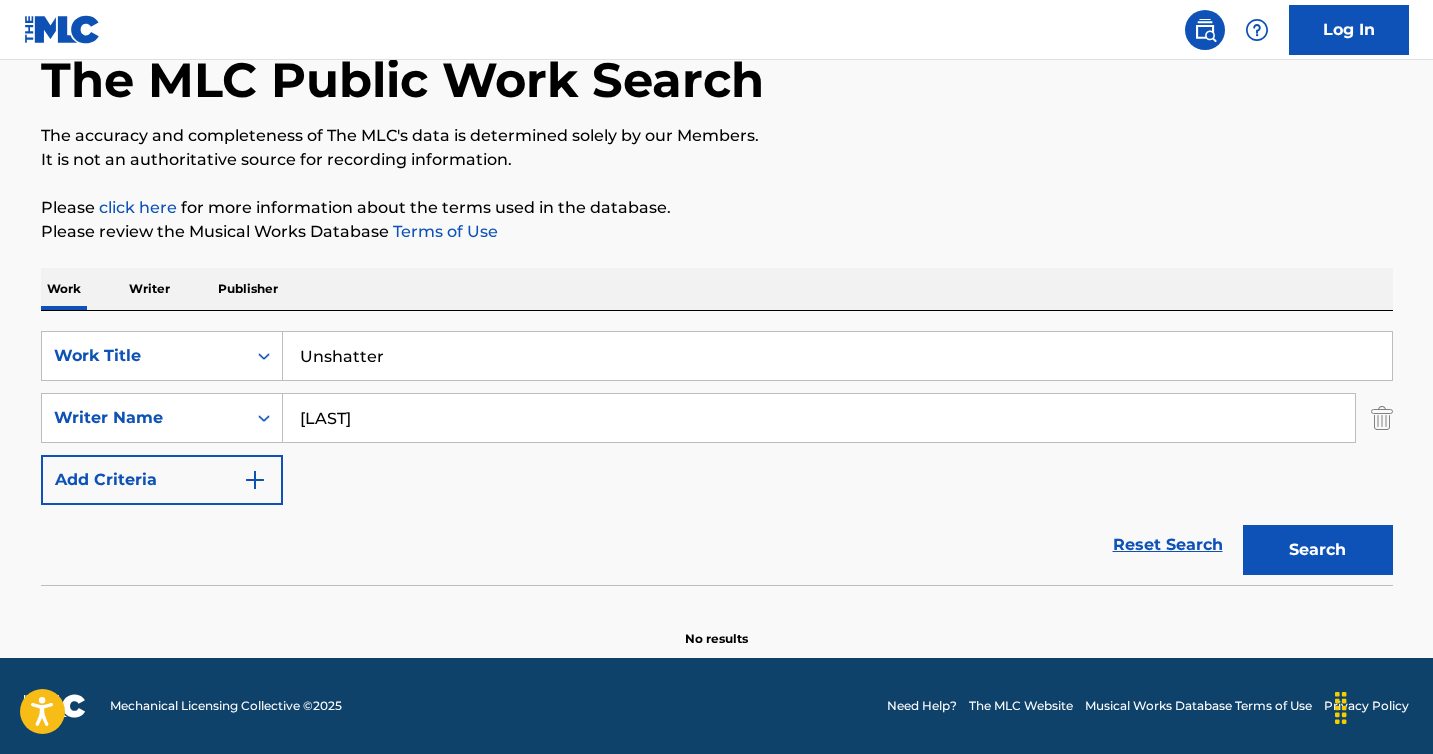 scroll, scrollTop: 114, scrollLeft: 0, axis: vertical 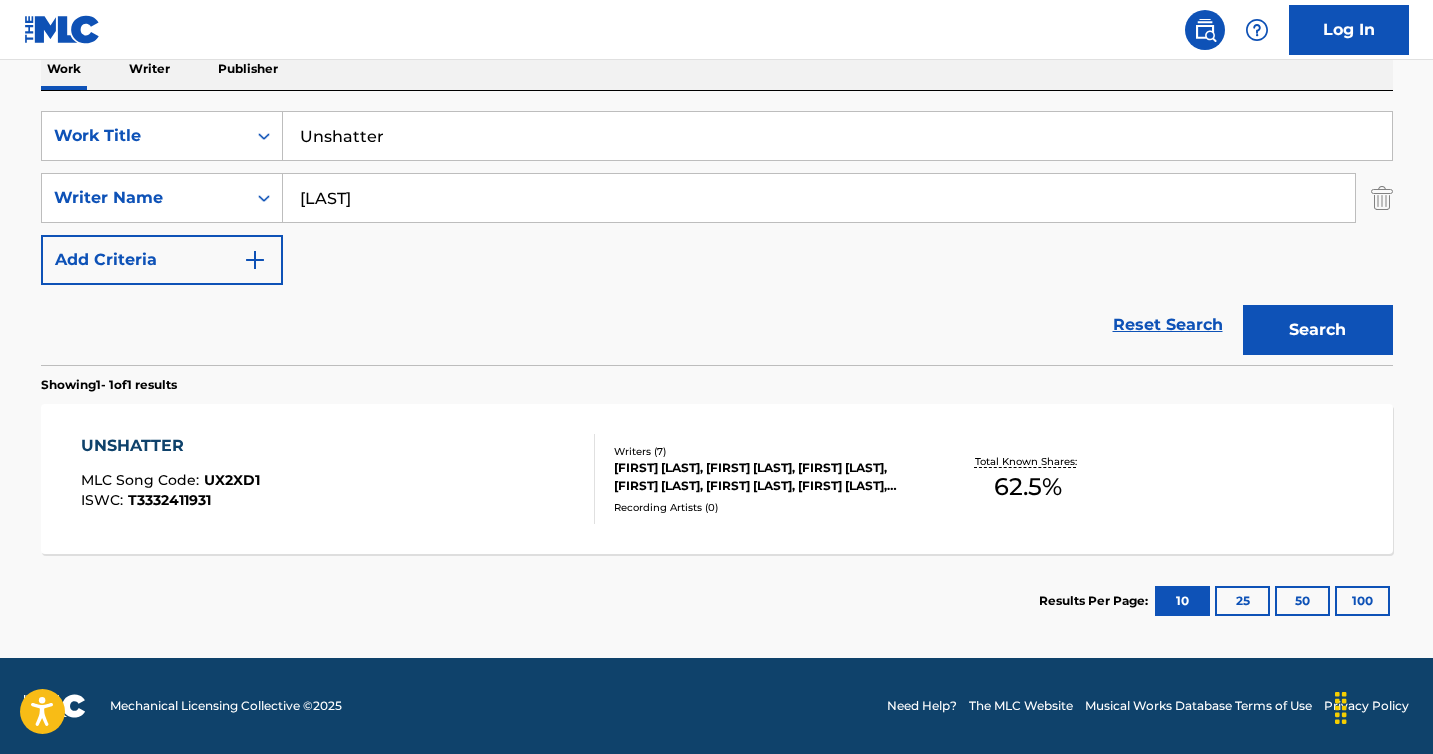 click on "UNSHATTER MLC Song Code : UX2XD1 ISWC : T3332411931" at bounding box center [338, 479] 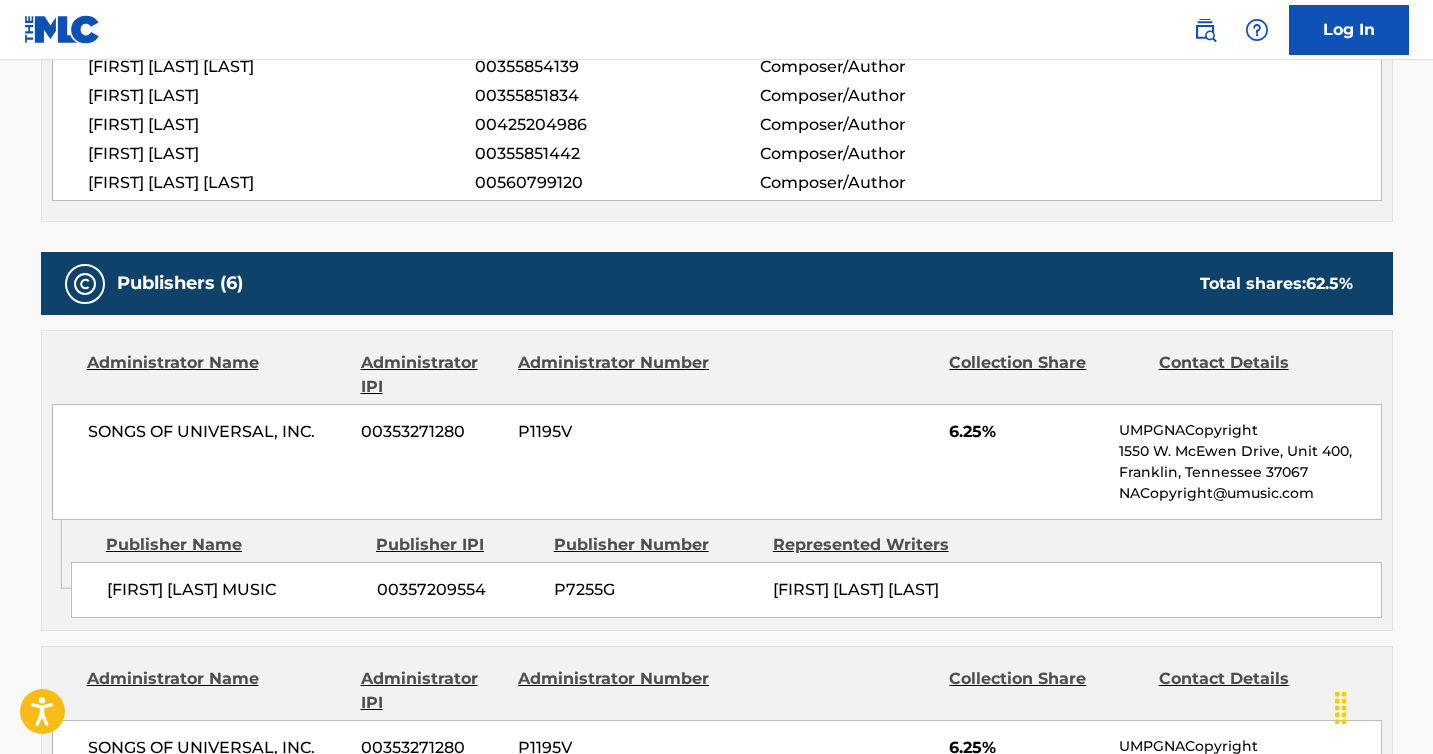 scroll, scrollTop: 989, scrollLeft: 0, axis: vertical 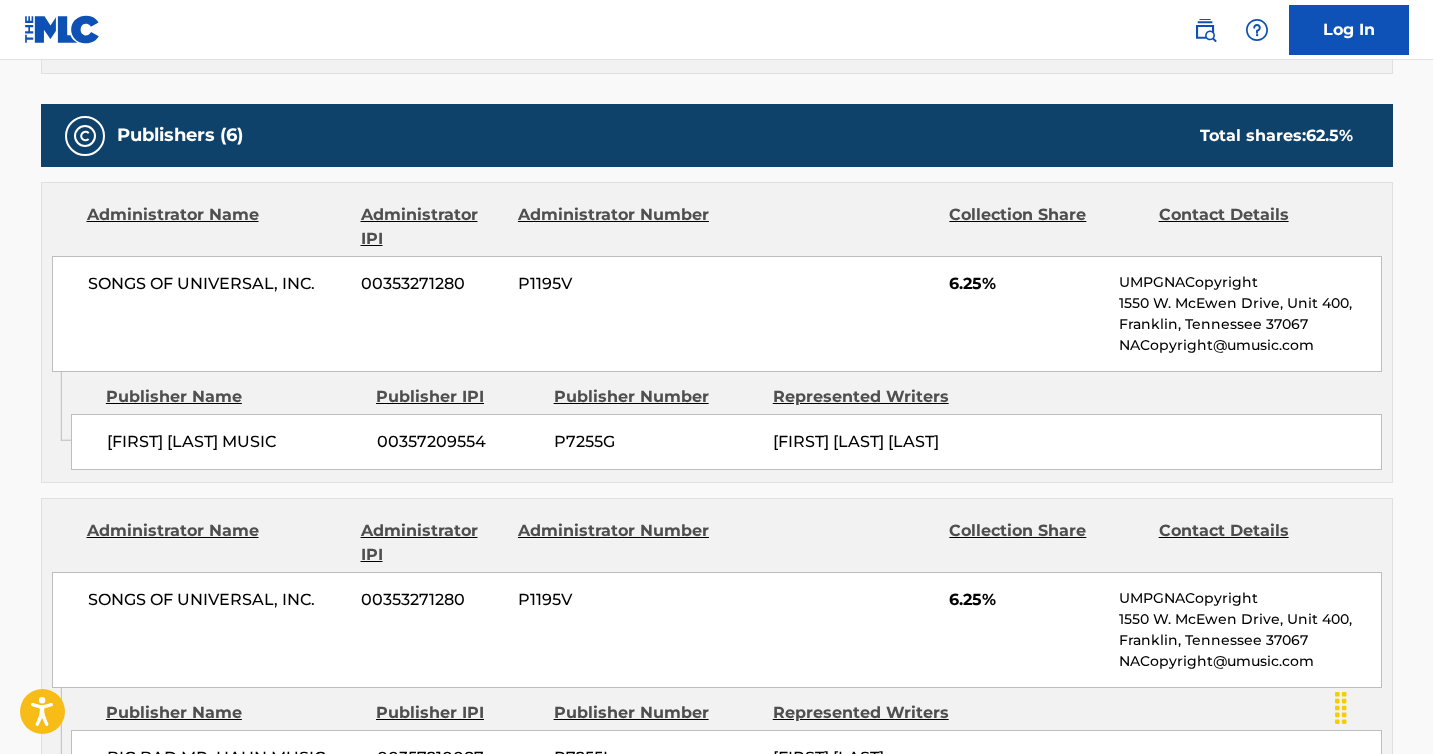 click on "SONGS OF UNIVERSAL, INC. 00353271280 P1195V 6.25% UMPGNACopyright 1550 W. McEwen Drive, Unit 400, Franklin, [STATE] 37067 NACopyright@umusic.com" at bounding box center [717, 314] 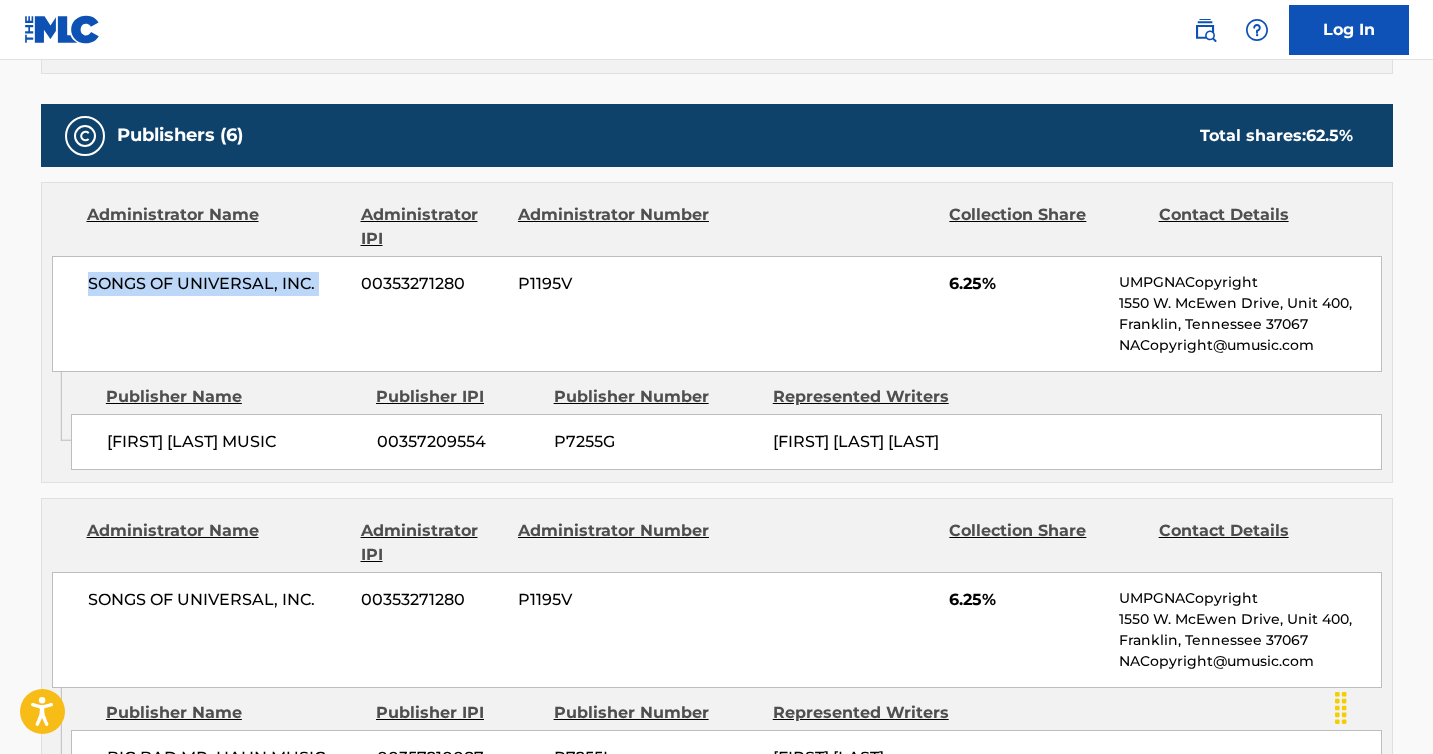 click on "SONGS OF UNIVERSAL, INC. 00353271280 P1195V 6.25% UMPGNACopyright 1550 W. McEwen Drive, Unit 400, Franklin, [STATE] 37067 NACopyright@umusic.com" at bounding box center [717, 314] 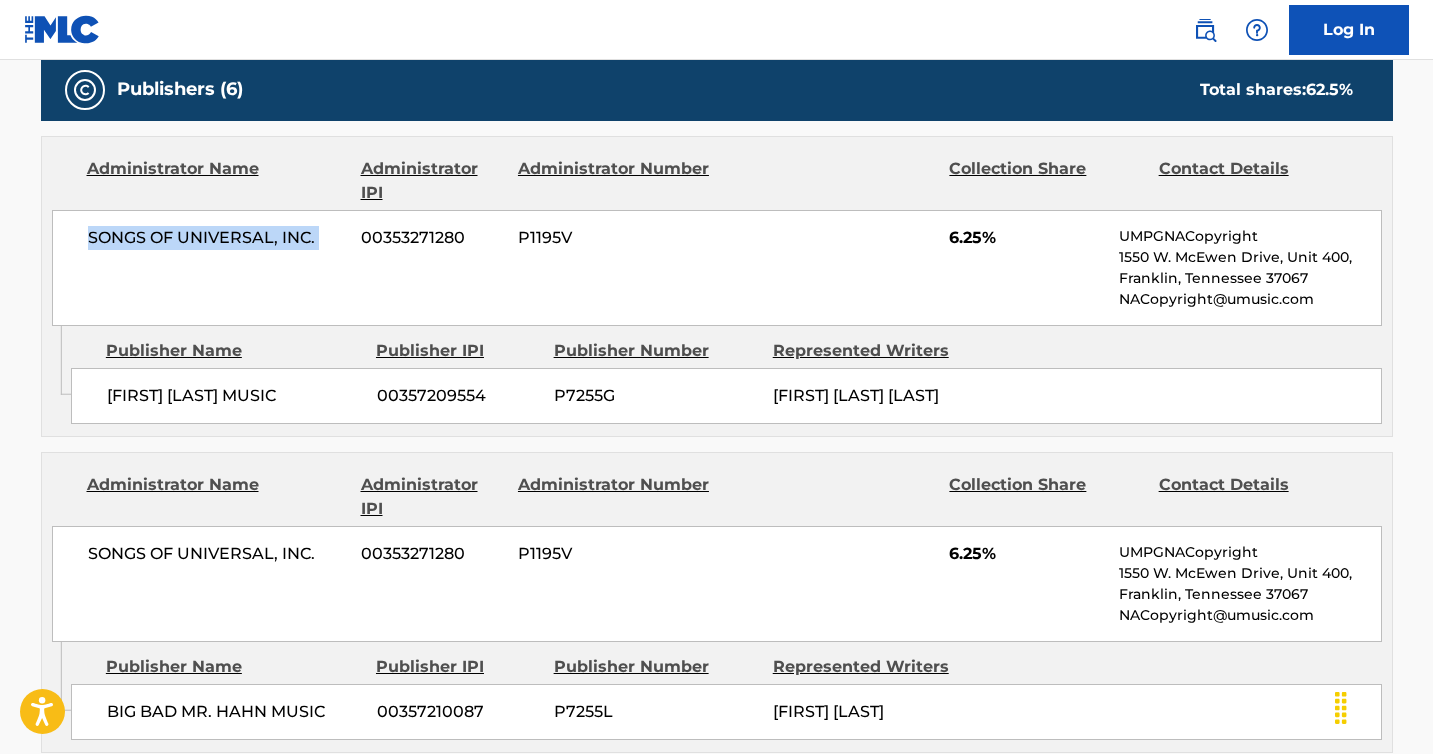 scroll, scrollTop: 1068, scrollLeft: 0, axis: vertical 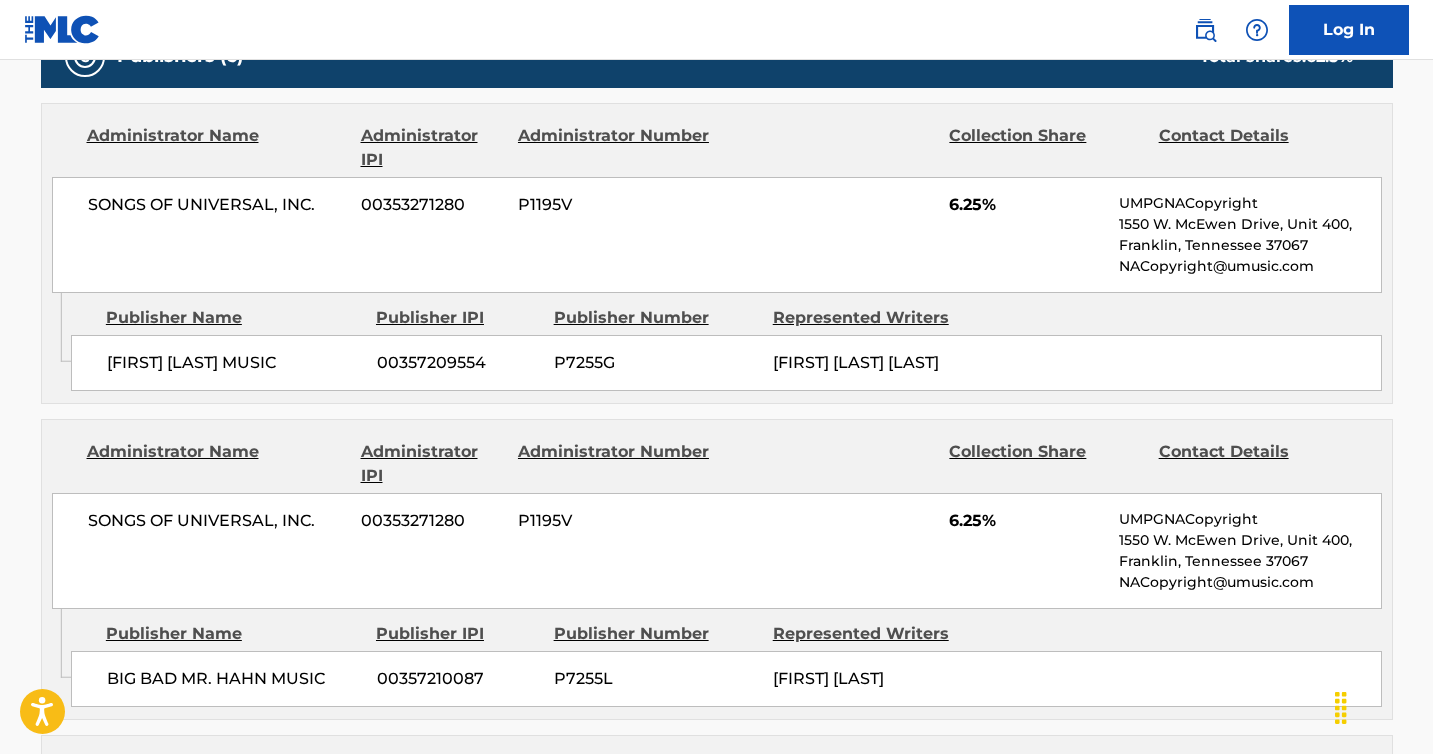 click on "[FIRST] [LAST] MUSIC" at bounding box center (234, 363) 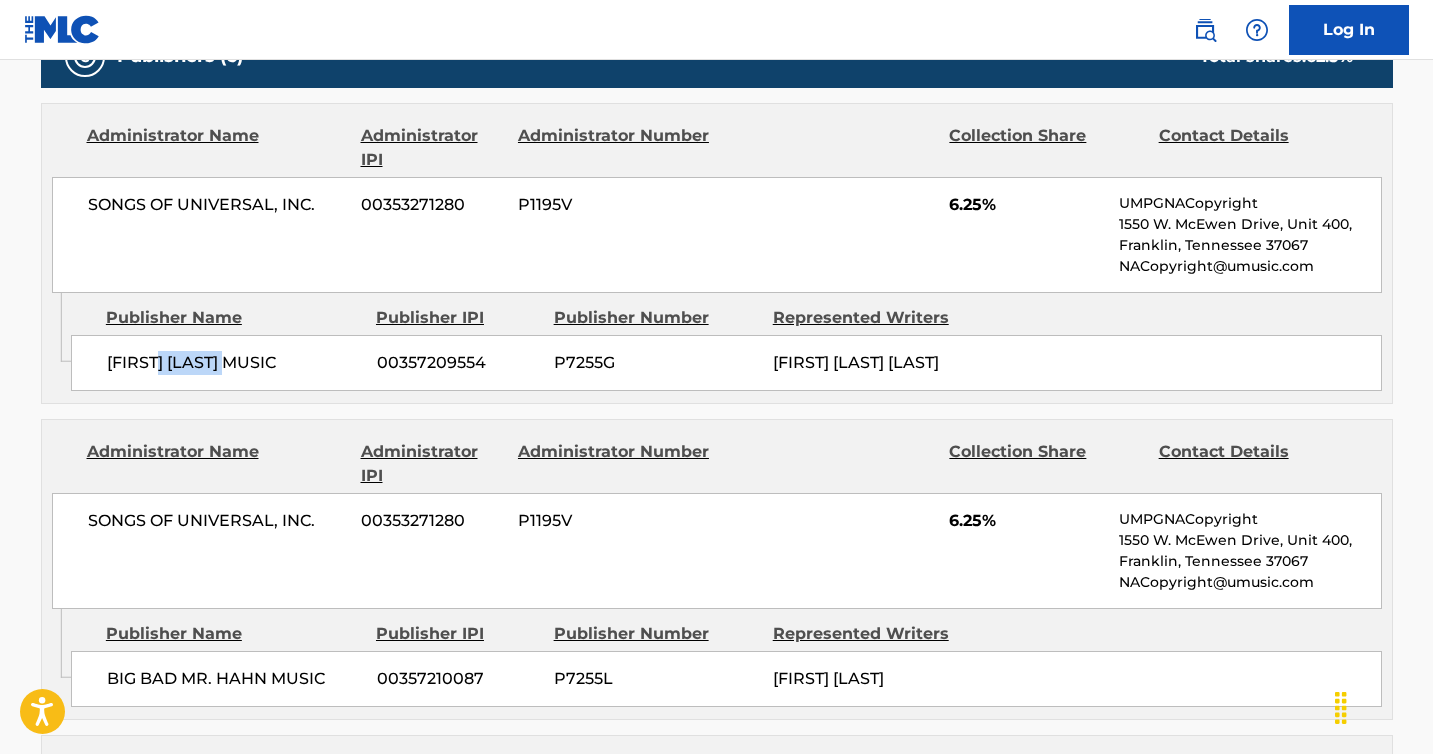 click on "[FIRST] [LAST] MUSIC" at bounding box center [234, 363] 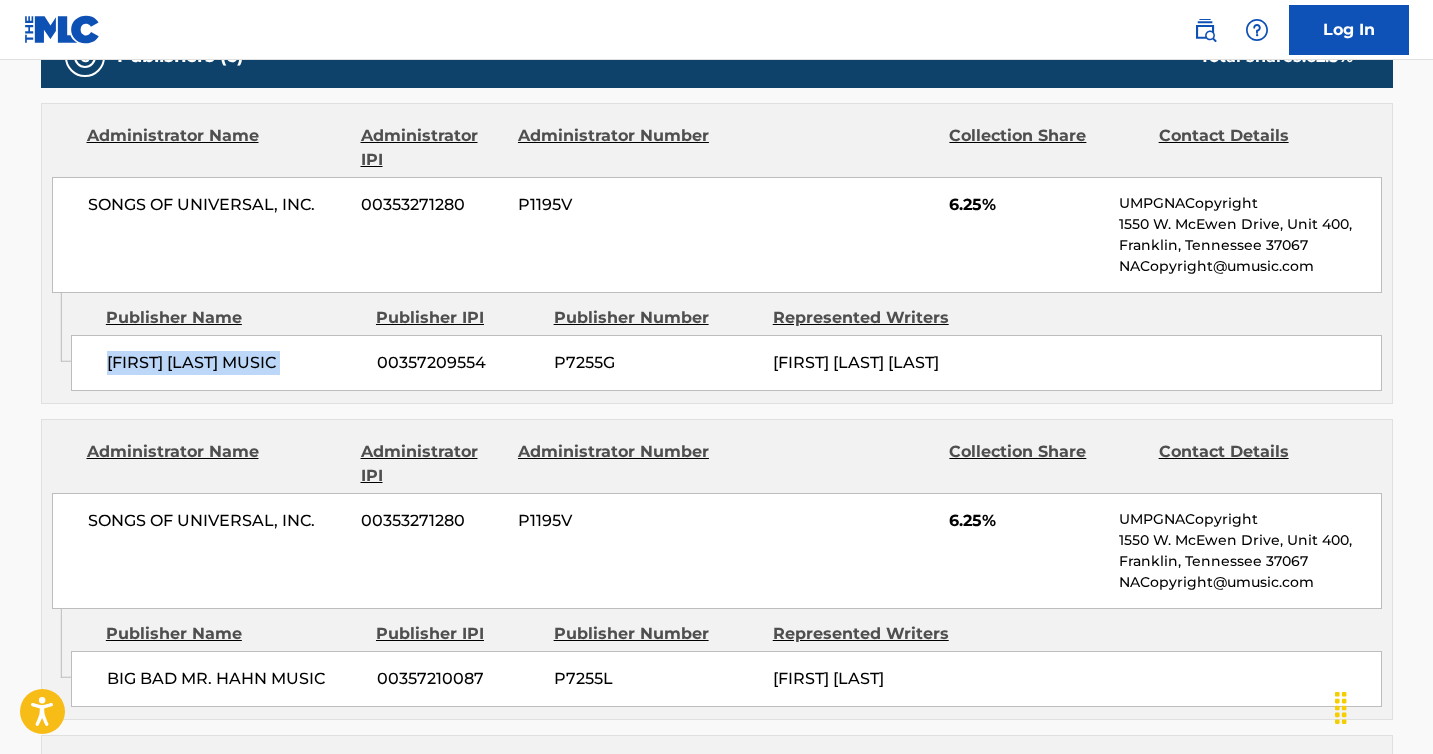 click on "[FIRST] [LAST] MUSIC" at bounding box center (234, 363) 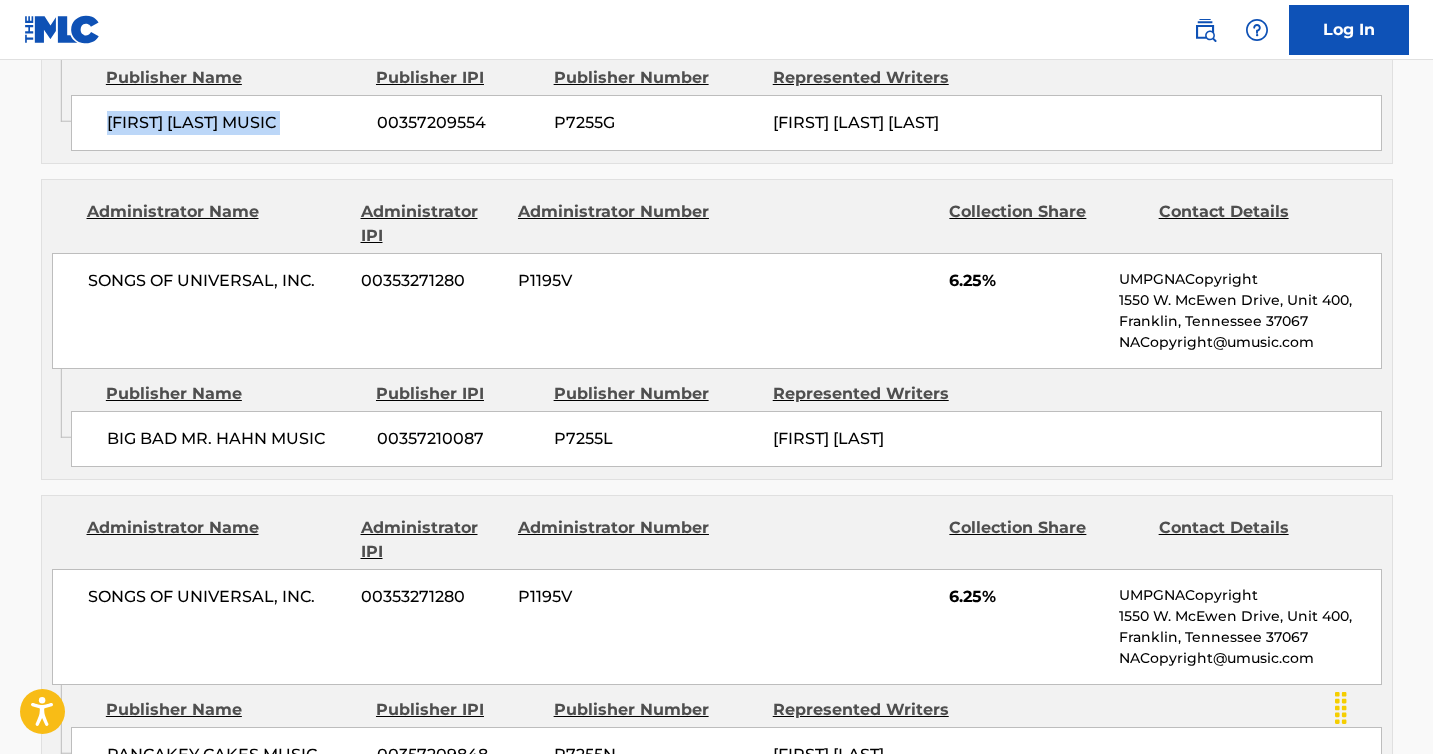 scroll, scrollTop: 1323, scrollLeft: 0, axis: vertical 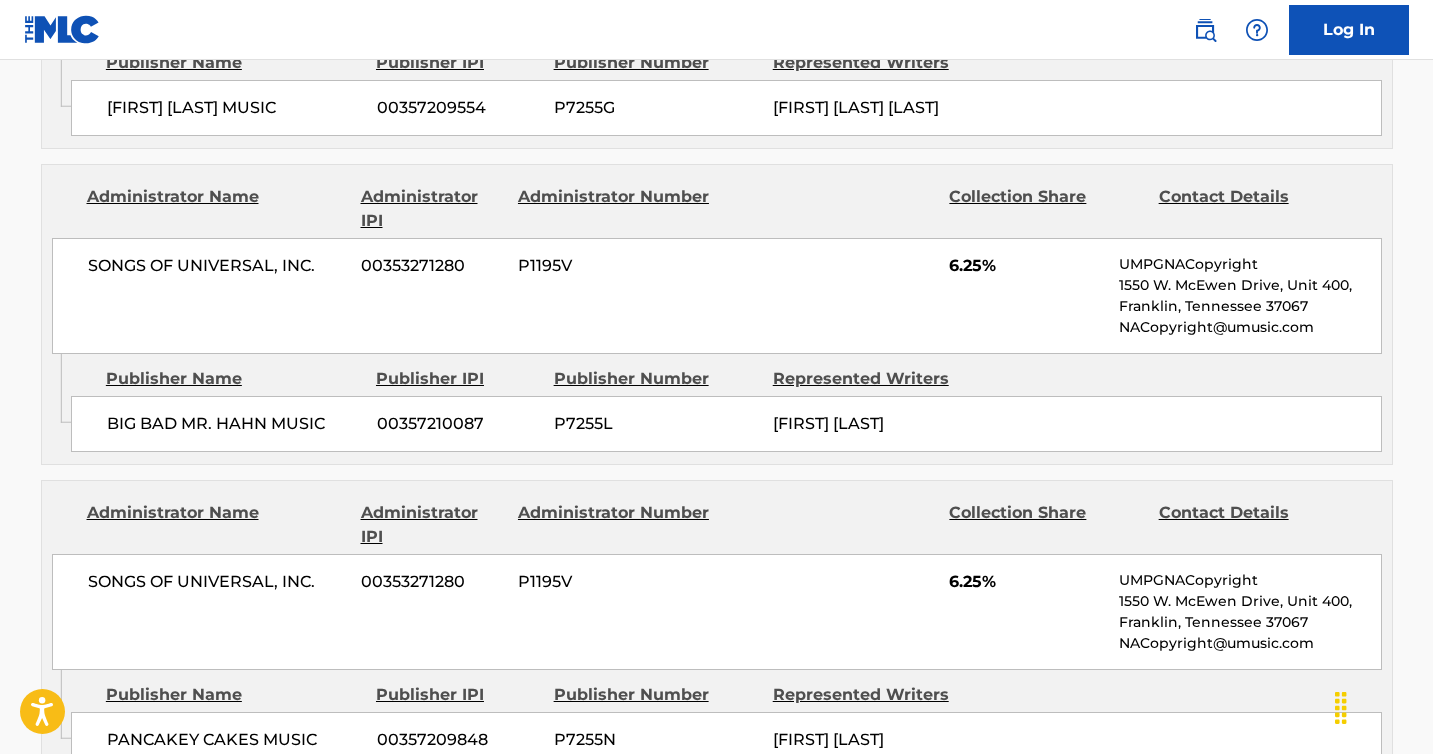 click on "BIG BAD MR. HAHN MUSIC 00357210087 P7255L [FIRST] [LAST]" at bounding box center [726, 424] 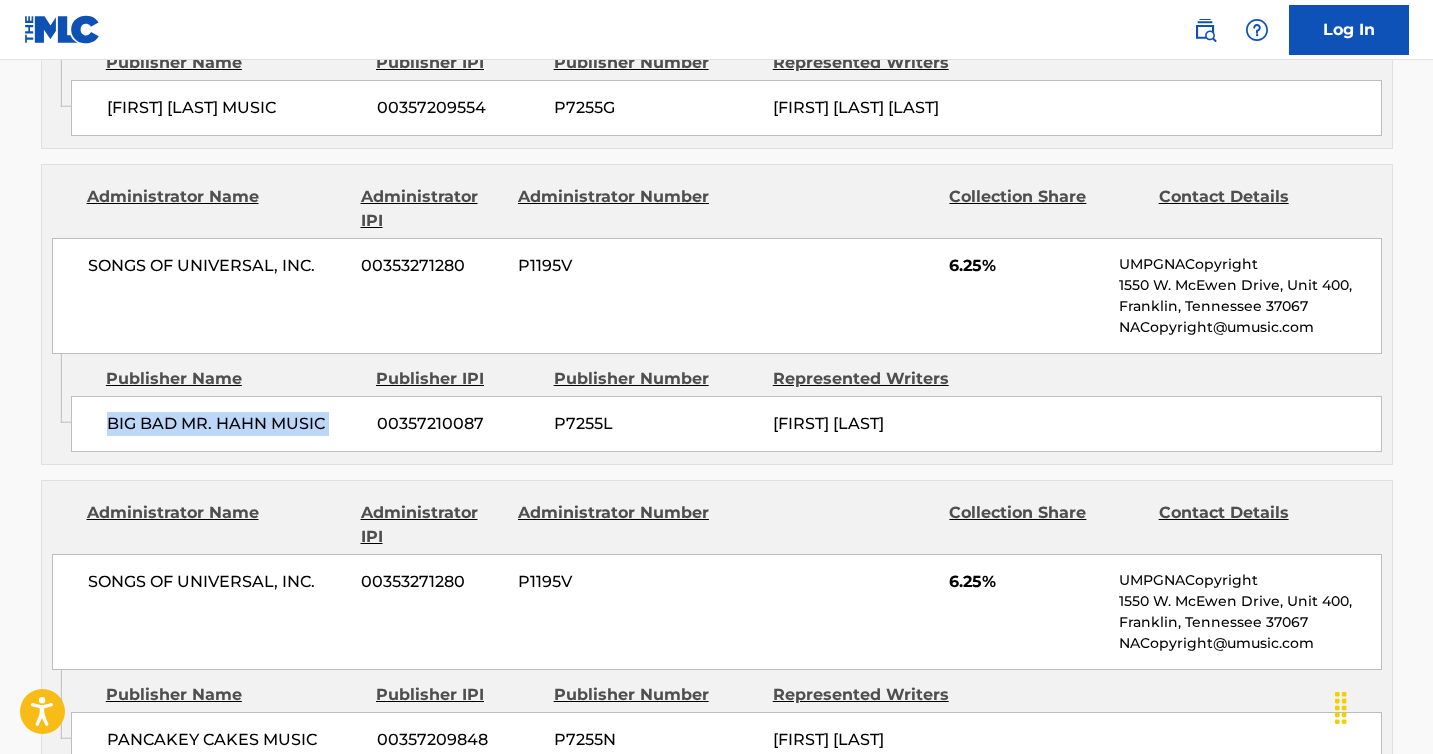 click on "BIG BAD MR. HAHN MUSIC 00357210087 P7255L [FIRST] [LAST]" at bounding box center [726, 424] 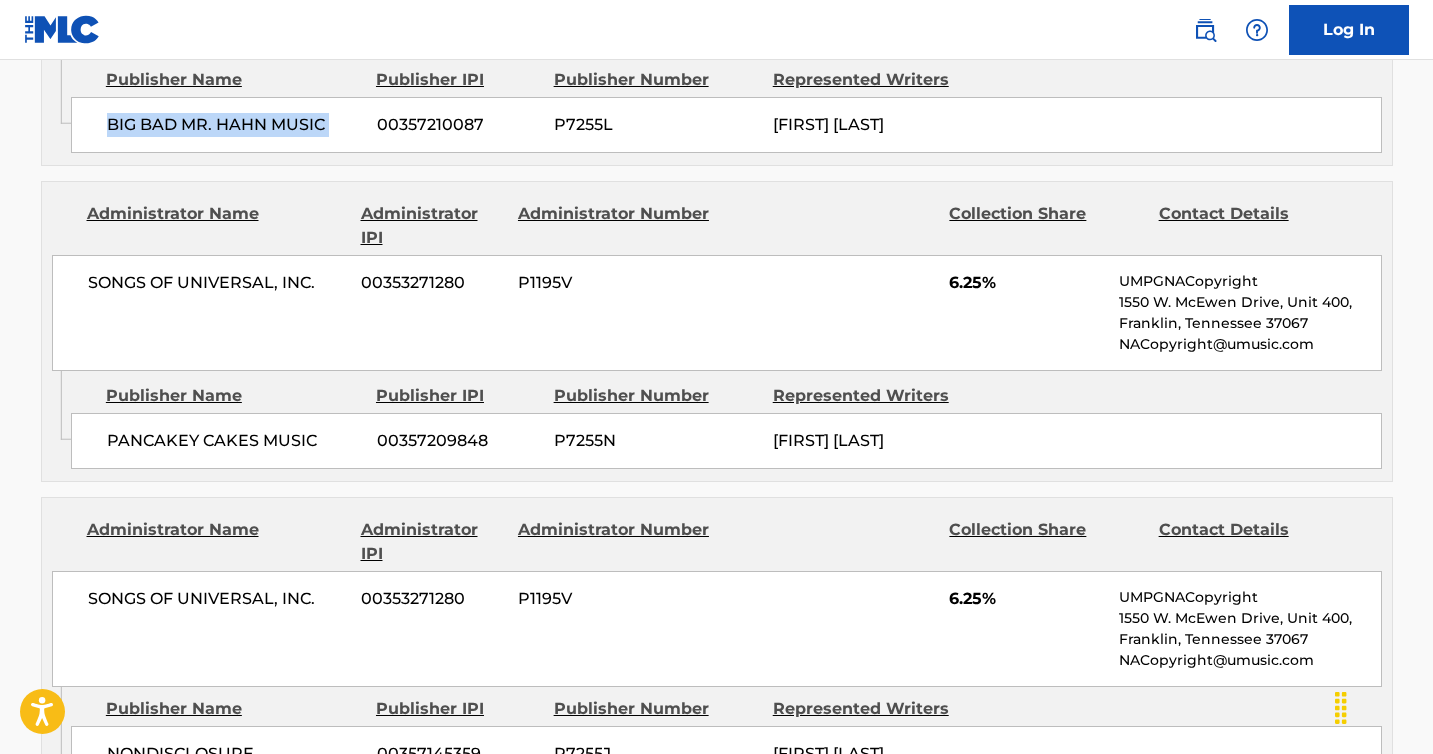 scroll, scrollTop: 1623, scrollLeft: 0, axis: vertical 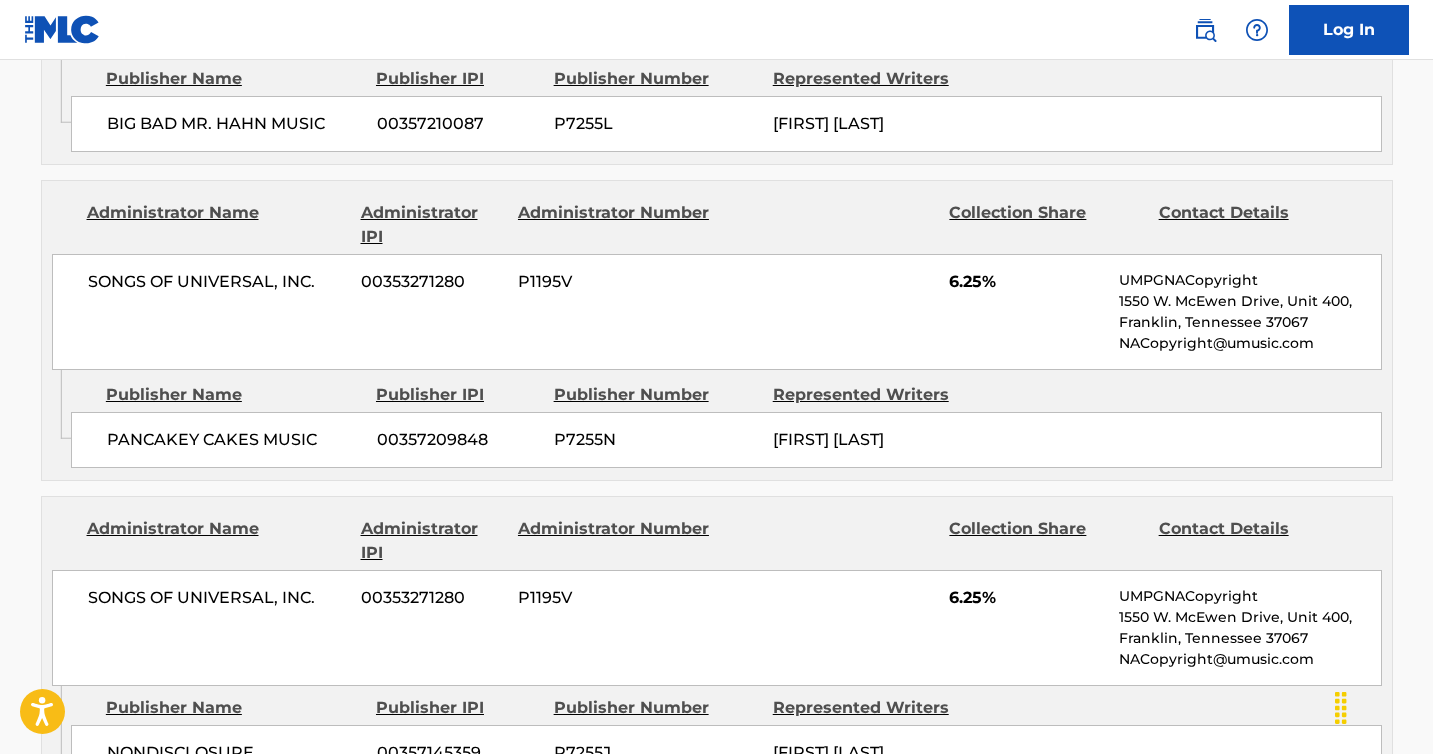 click on "PANCAKEY CAKES MUSIC 00357209848 P7255N [FIRST] [LAST]" at bounding box center [726, 440] 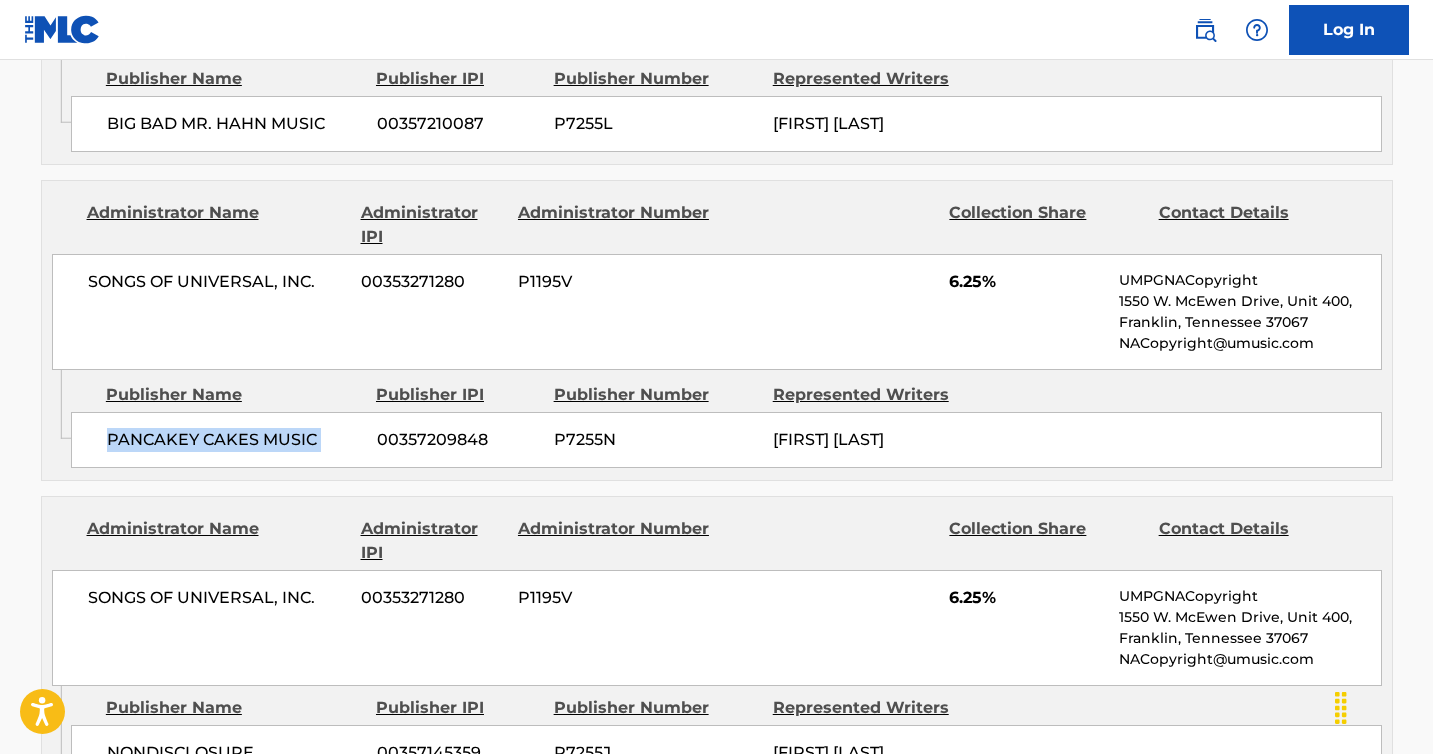 click on "PANCAKEY CAKES MUSIC 00357209848 P7255N [FIRST] [LAST]" at bounding box center [726, 440] 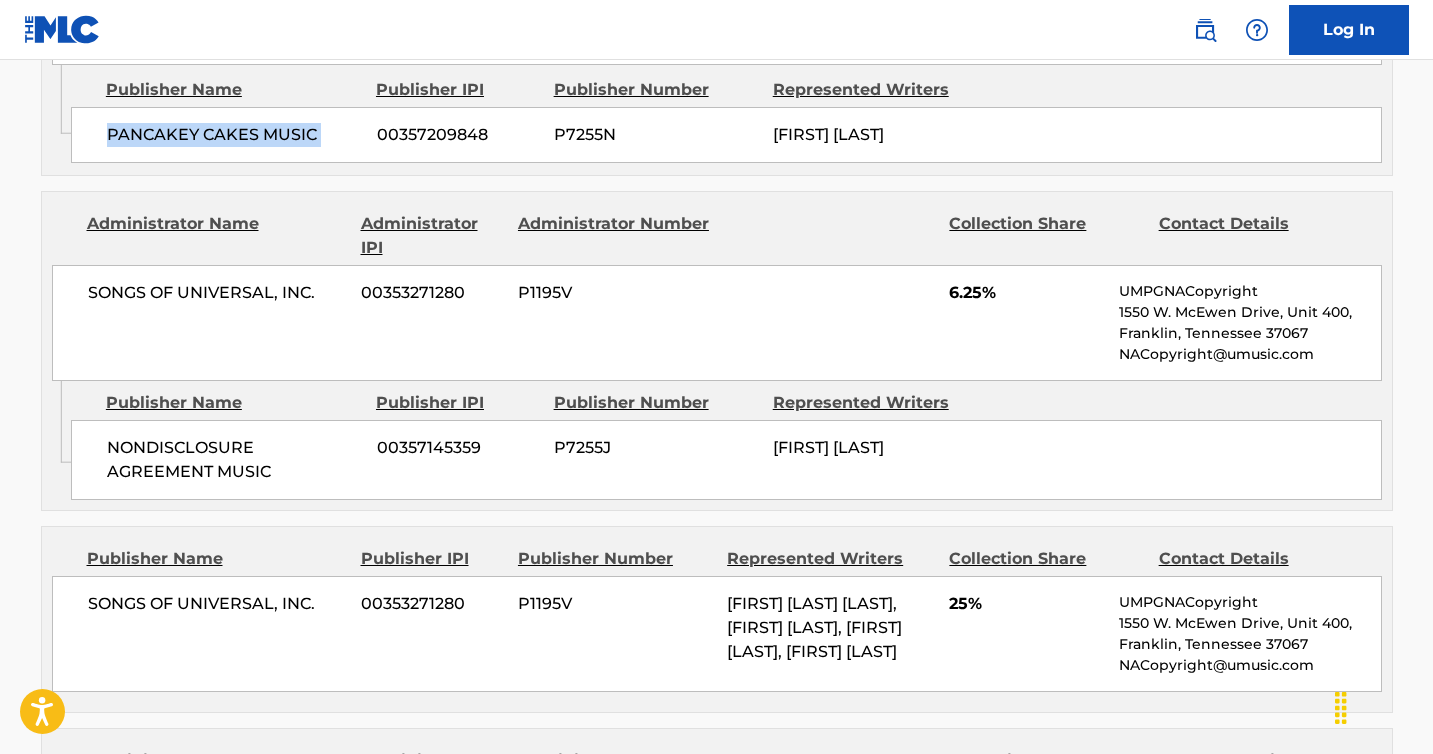 scroll, scrollTop: 1930, scrollLeft: 0, axis: vertical 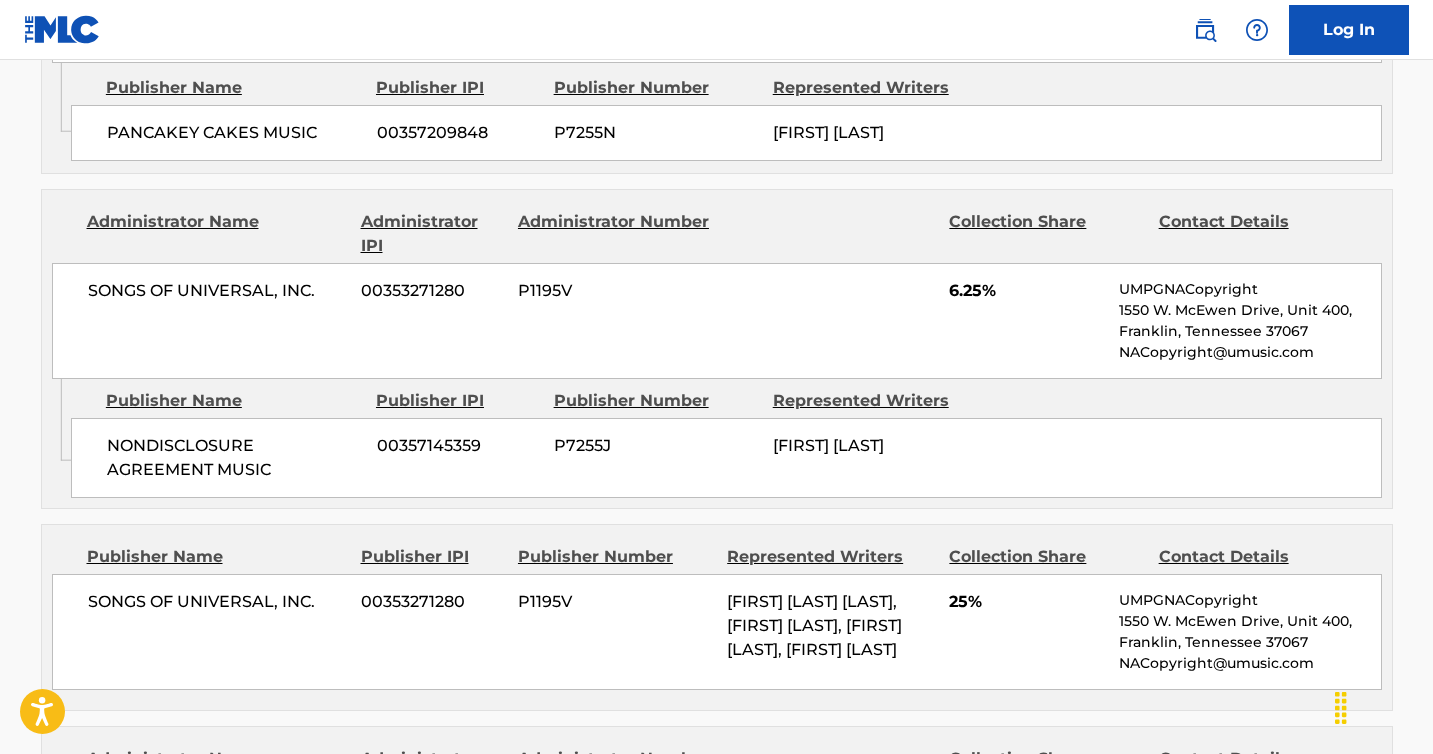click on "SONGS OF UNIVERSAL, INC." at bounding box center [217, 291] 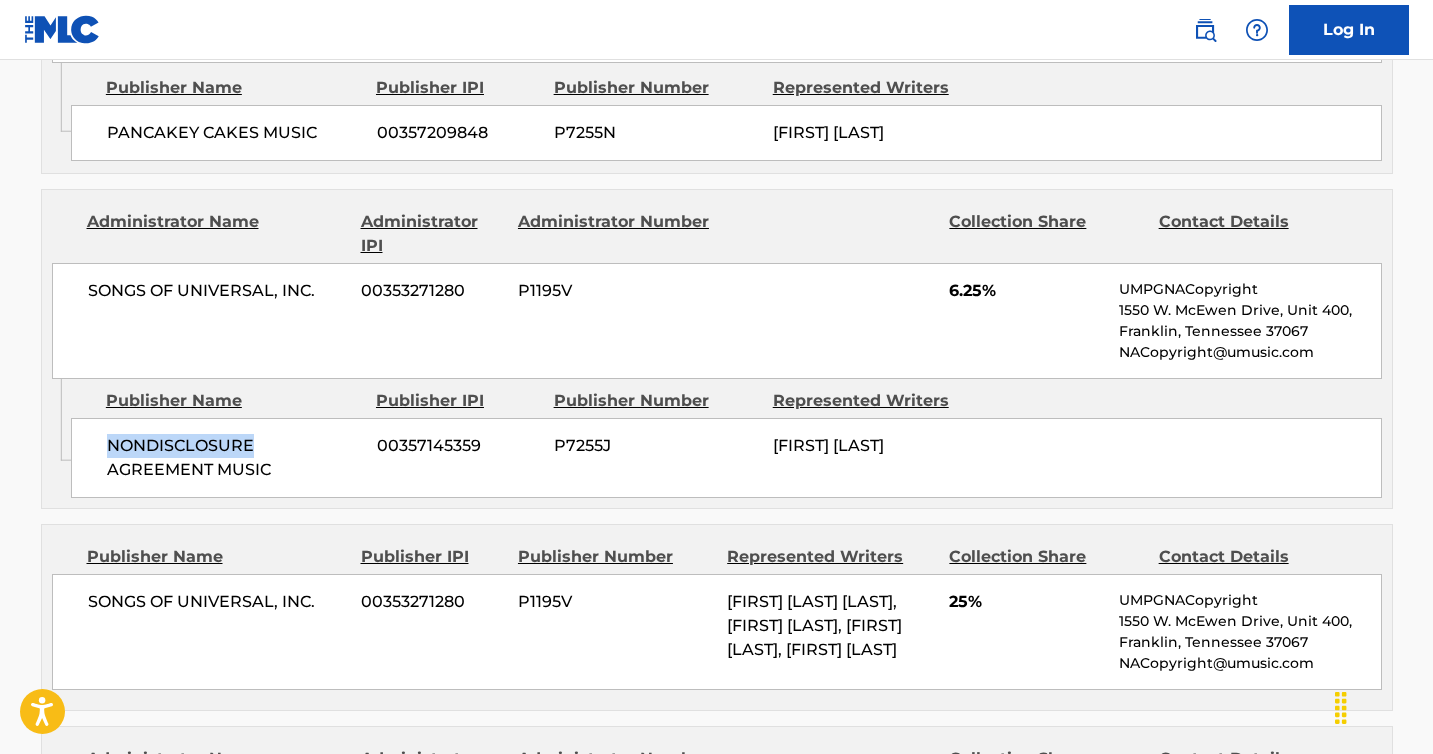 click on "NONDISCLOSURE AGREEMENT MUSIC" at bounding box center (234, 458) 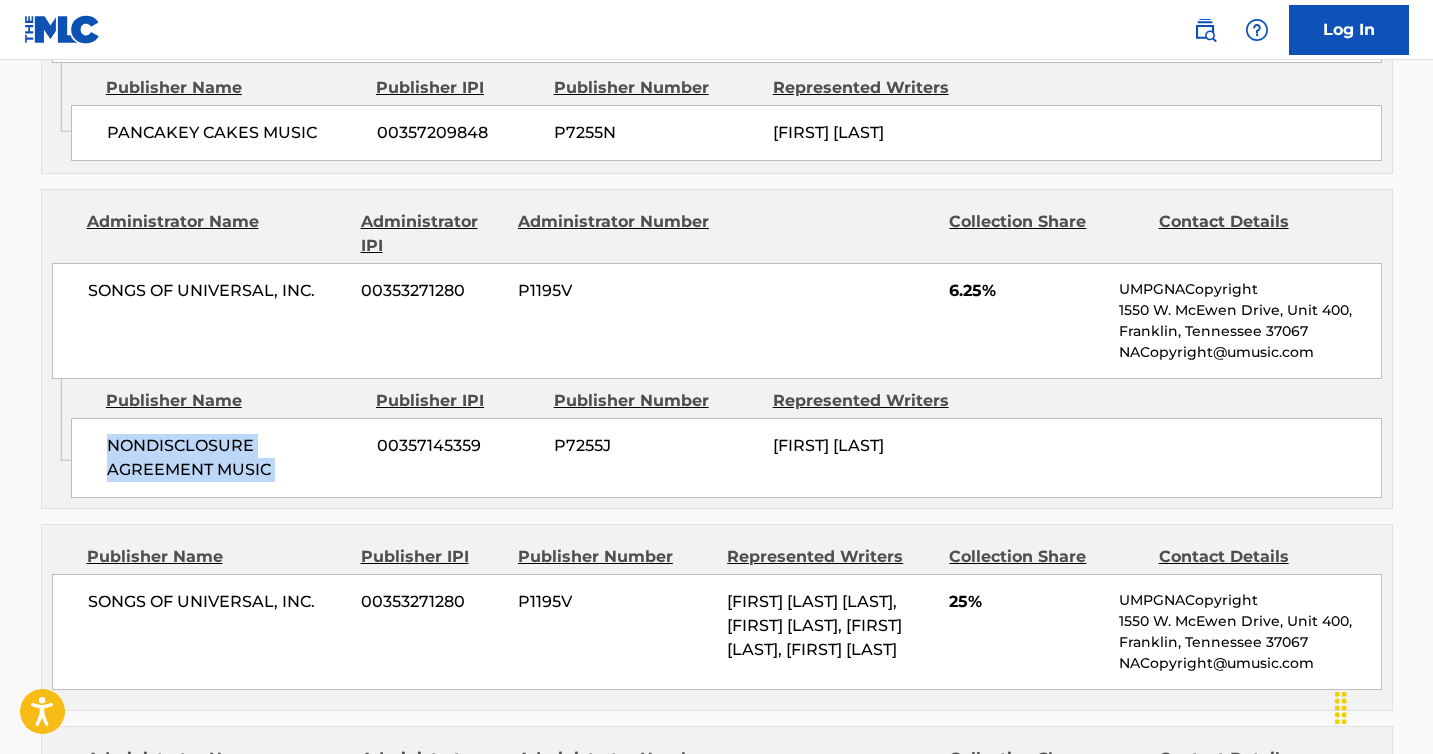 click on "NONDISCLOSURE AGREEMENT MUSIC" at bounding box center [234, 458] 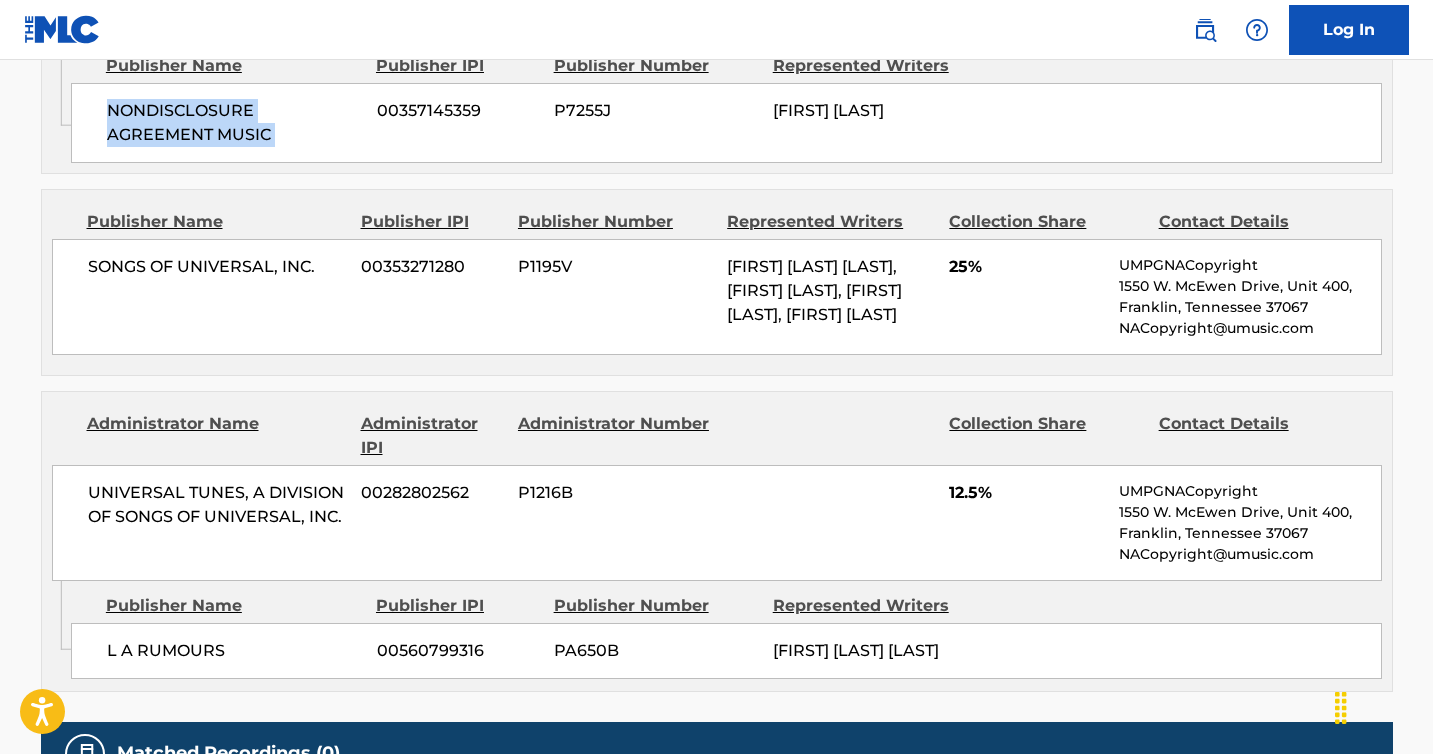 scroll, scrollTop: 2526, scrollLeft: 0, axis: vertical 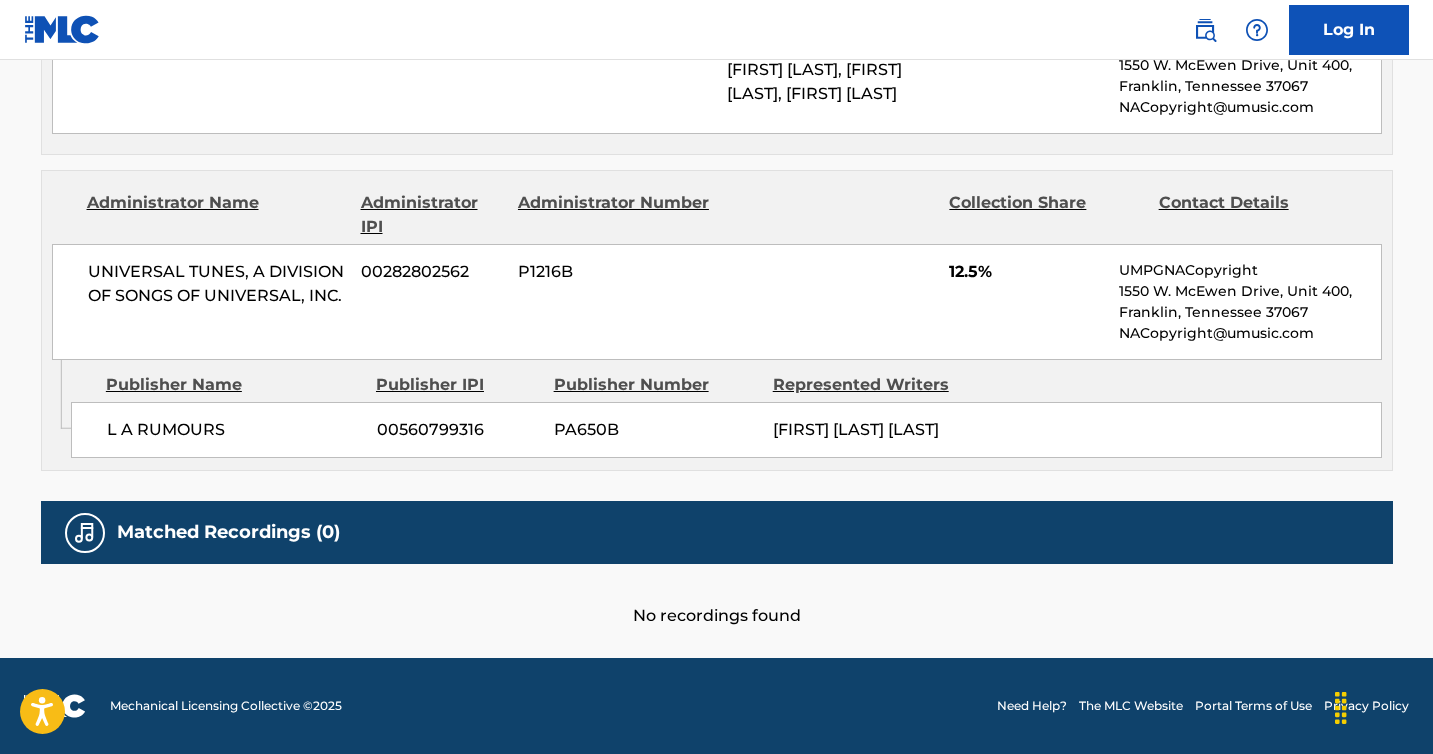 click on "L A RUMOURS 00560799316 PA650B [FIRST] [LAST] [LAST]" at bounding box center (726, 430) 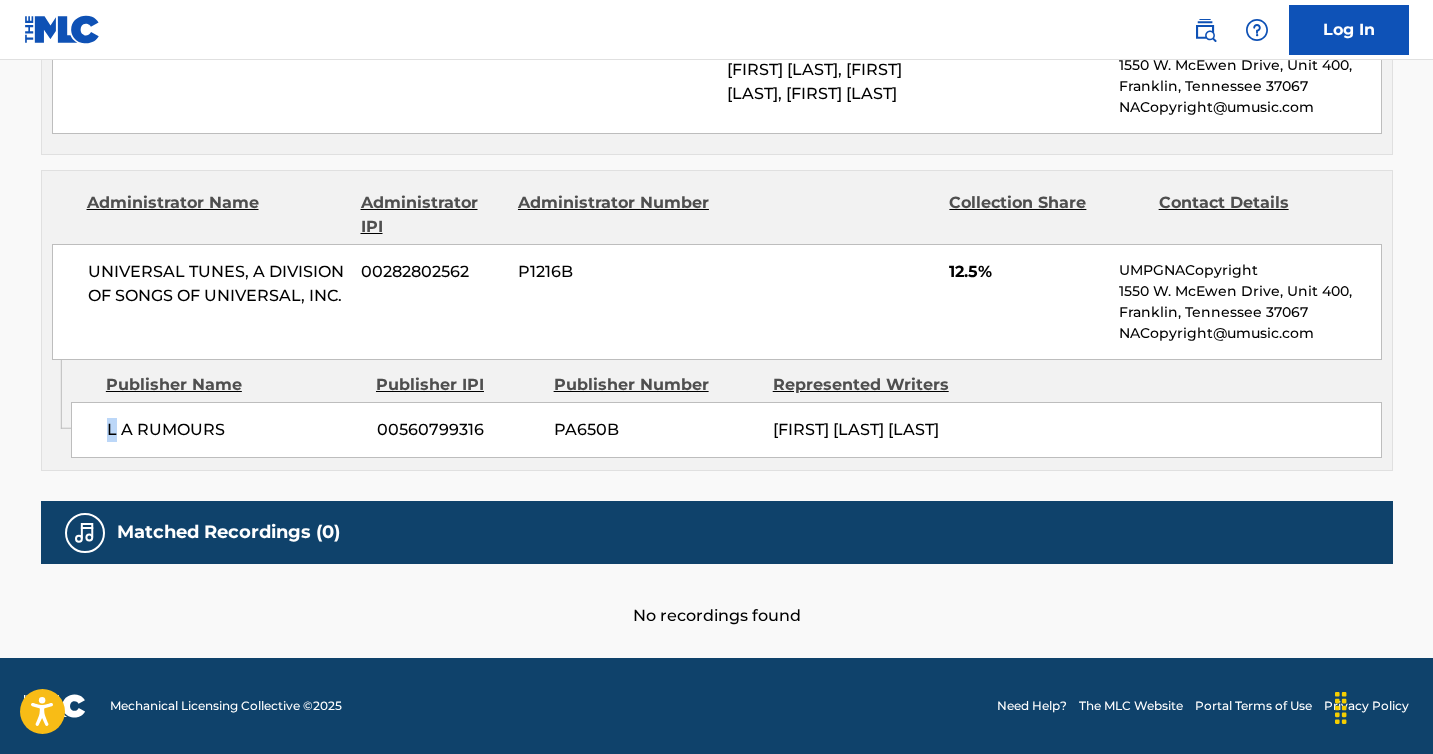 click on "L A RUMOURS 00560799316 PA650B [FIRST] [LAST] [LAST]" at bounding box center (726, 430) 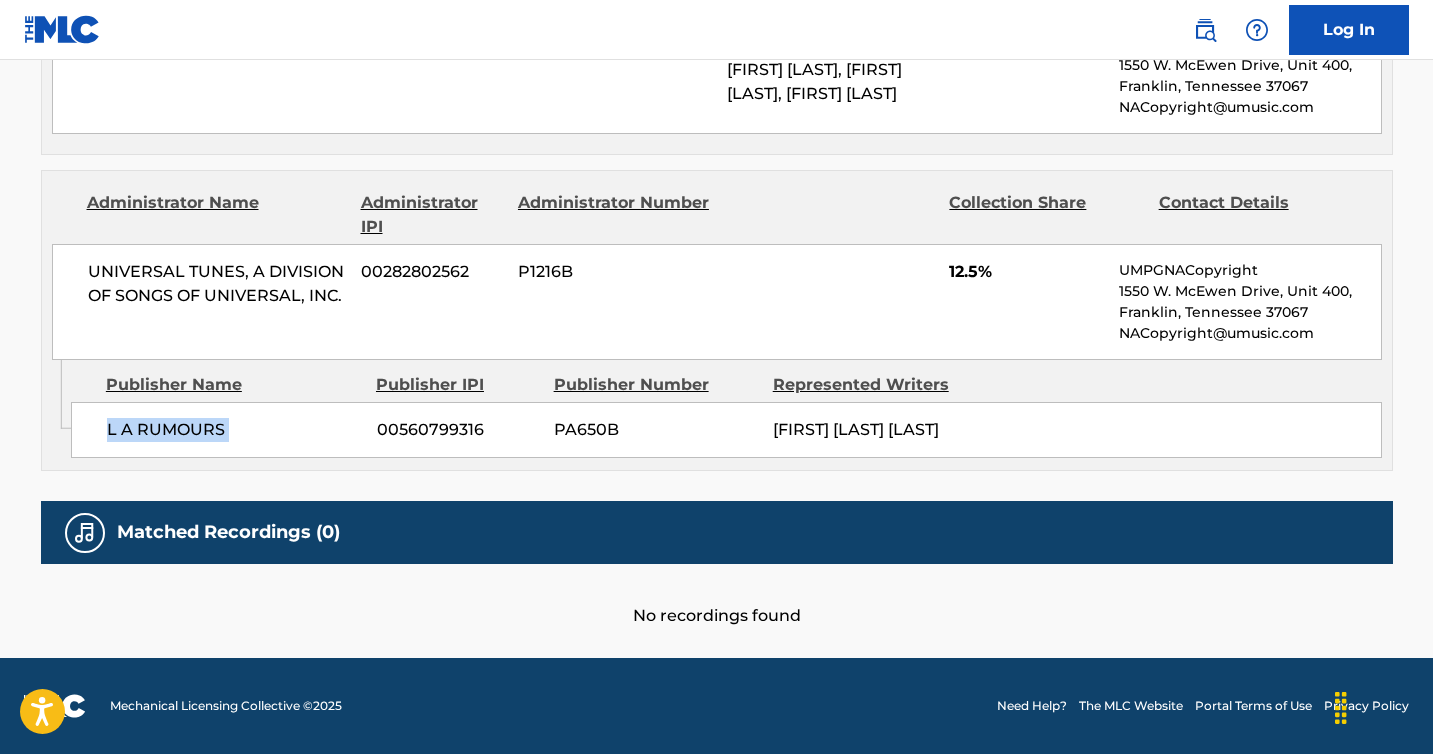 click on "L A RUMOURS 00560799316 PA650B [FIRST] [LAST] [LAST]" at bounding box center [726, 430] 